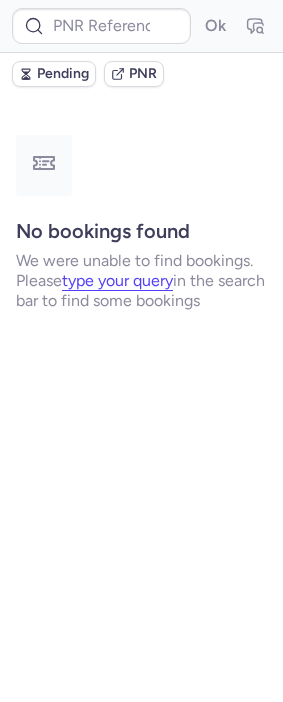 scroll, scrollTop: 0, scrollLeft: 0, axis: both 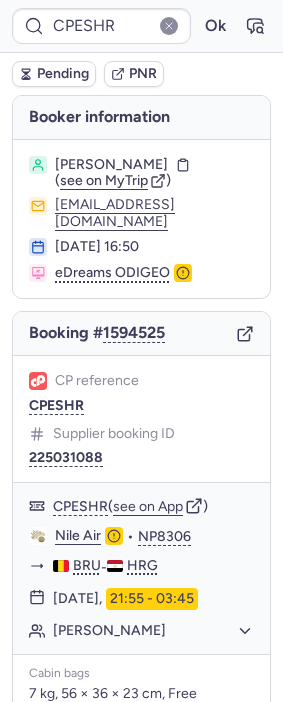 type on "7362769" 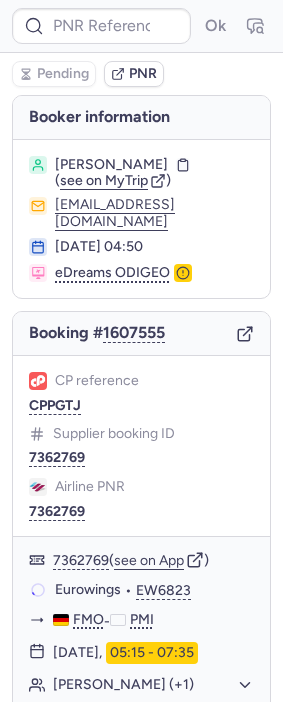type on "CPTOTA" 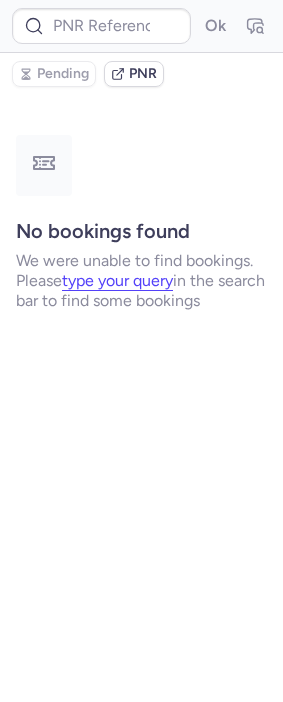 type on "F26WJRIXQ" 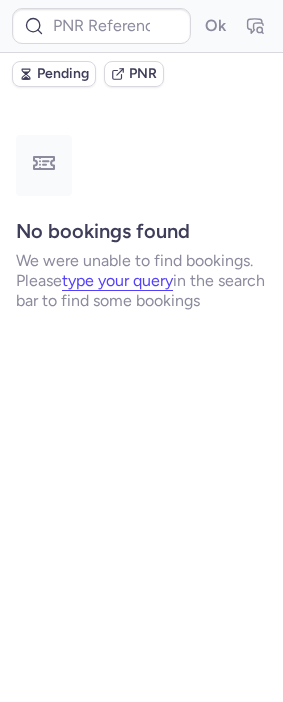 type on "CPTOTA" 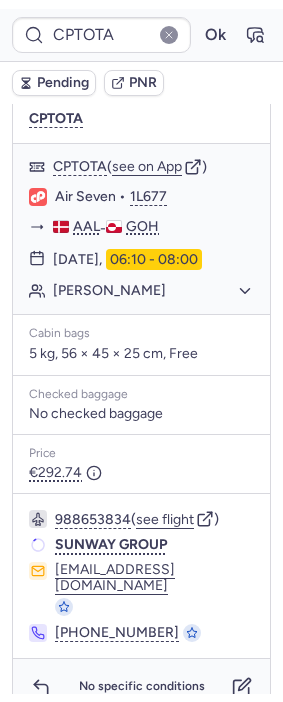 scroll, scrollTop: 666, scrollLeft: 0, axis: vertical 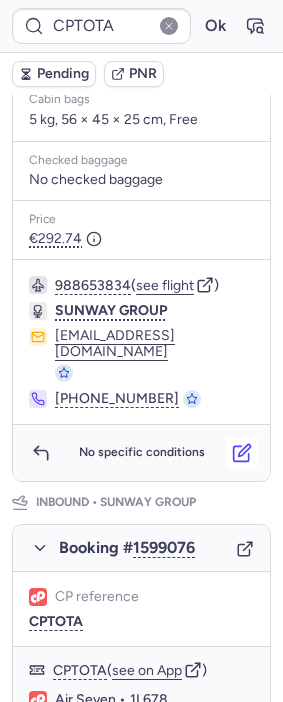 click 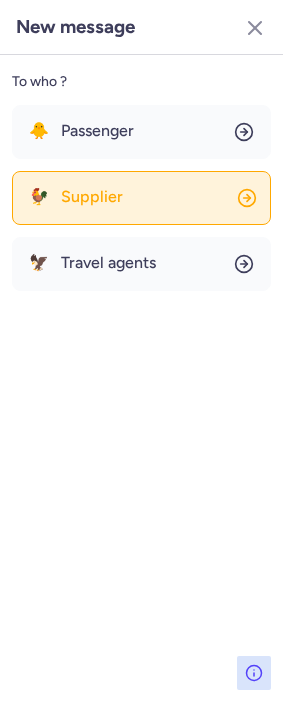 click on "Supplier" at bounding box center [92, 197] 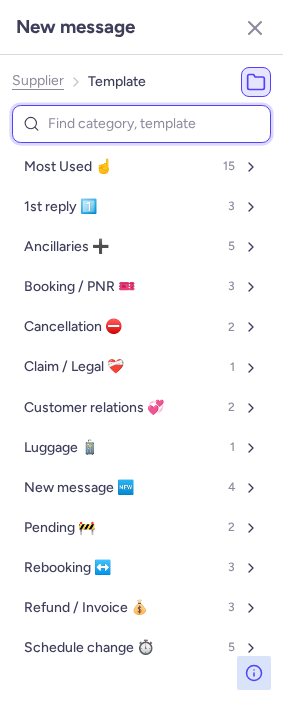 click at bounding box center (141, 124) 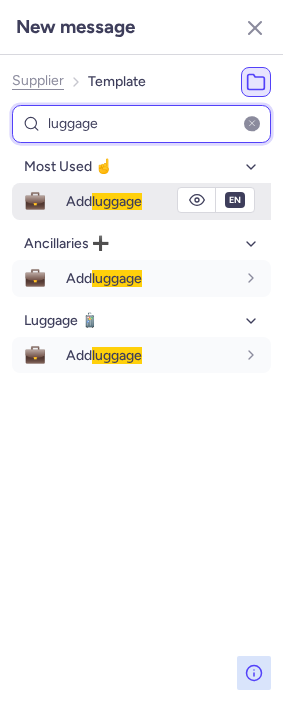 type on "luggage" 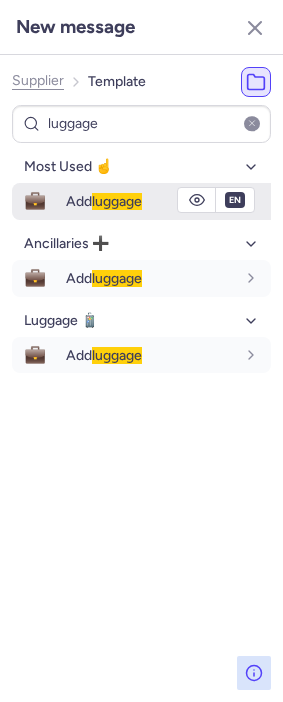 click on "Add  luggage" at bounding box center (168, 201) 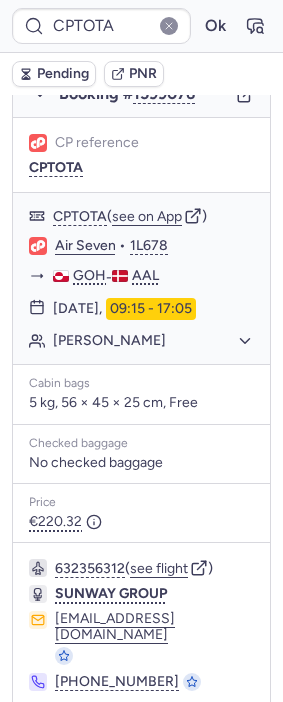 scroll, scrollTop: 1145, scrollLeft: 0, axis: vertical 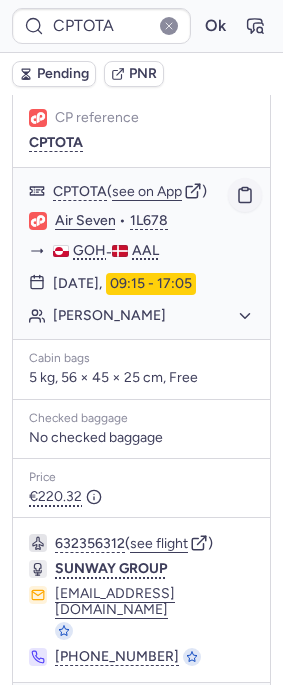 click 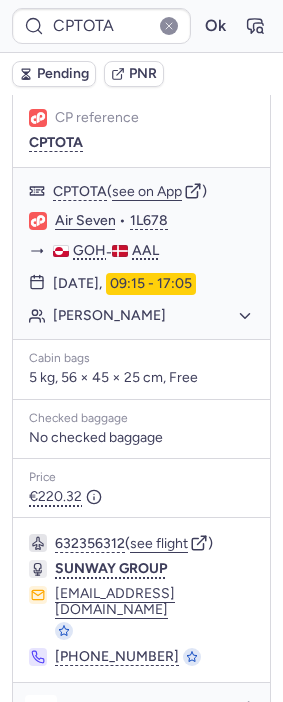 click at bounding box center (41, 711) 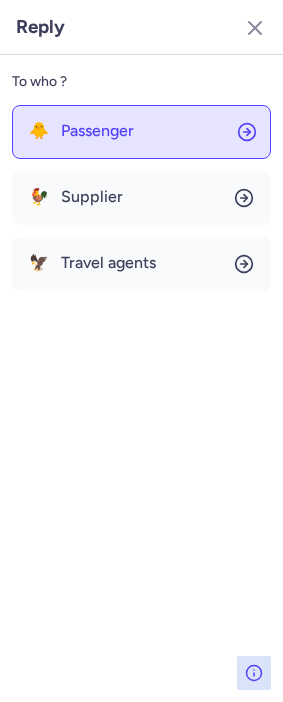 click on "🐥 Passenger" 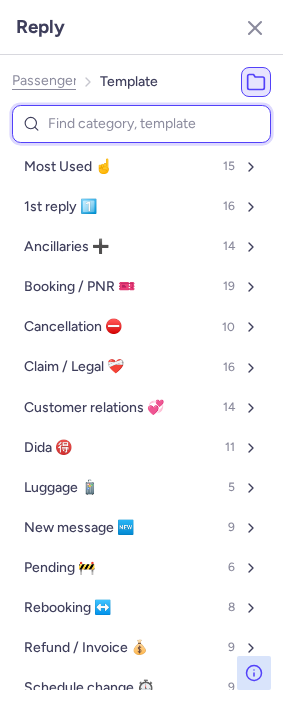 click at bounding box center (141, 124) 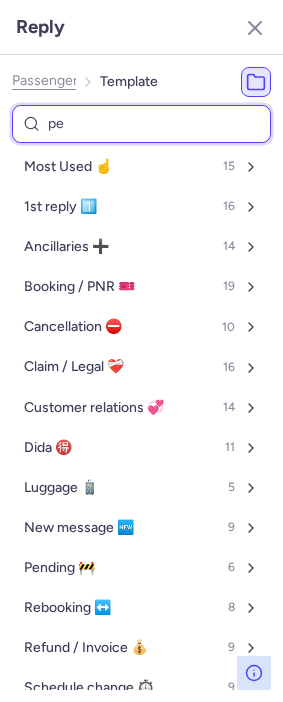 type on "pen" 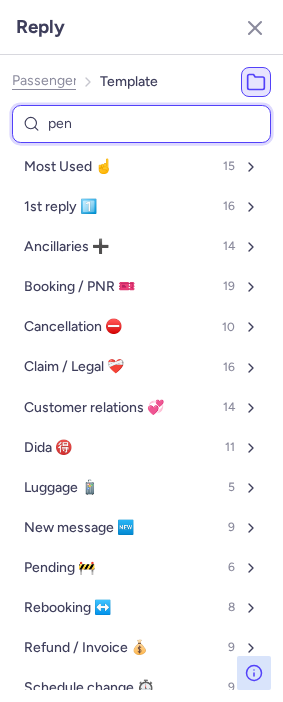 select on "en" 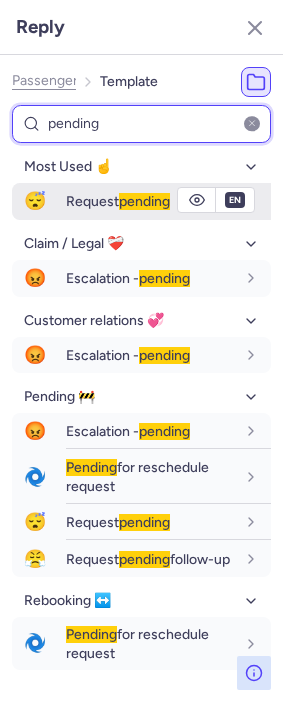 type on "pending" 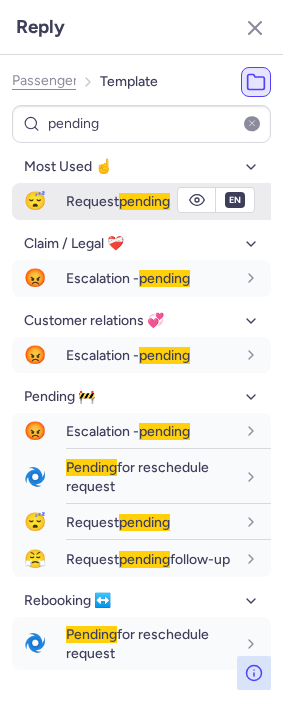 click on "Request  pending" at bounding box center [118, 201] 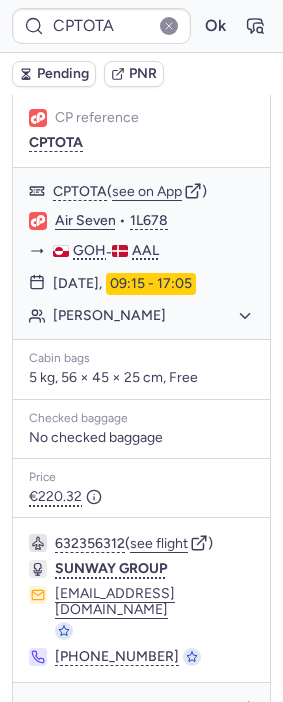 click on "Pending" at bounding box center (63, 74) 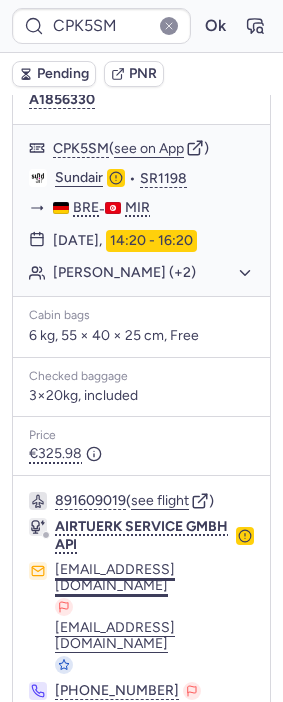 scroll, scrollTop: 375, scrollLeft: 0, axis: vertical 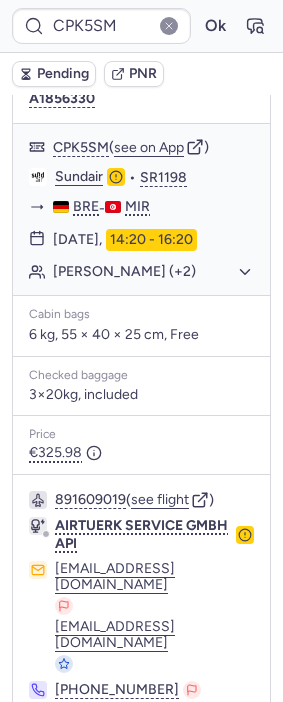 click on "Specific conditions" at bounding box center (150, 766) 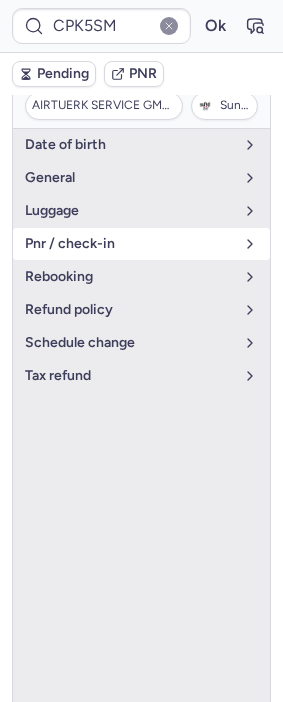 click on "pnr / check-in" at bounding box center (129, 244) 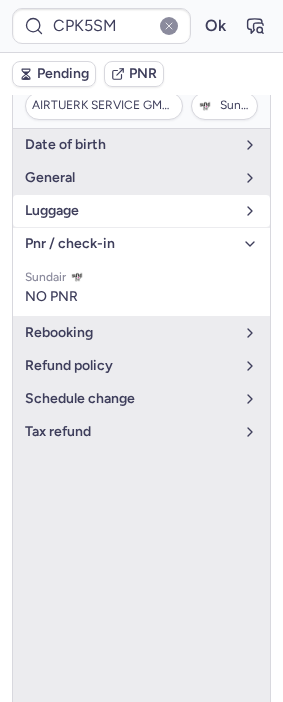 click on "luggage" at bounding box center (129, 211) 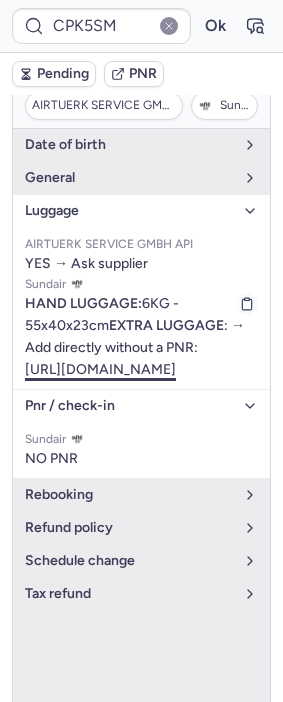 click on "[URL][DOMAIN_NAME]" at bounding box center (100, 369) 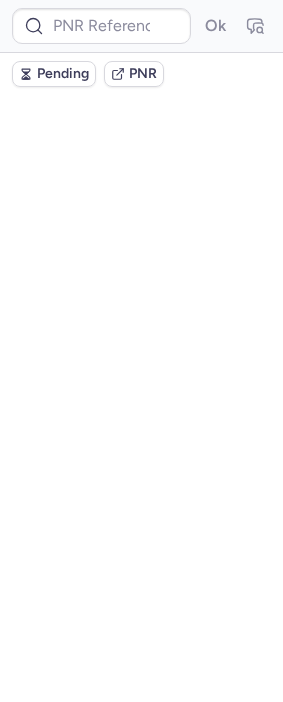 scroll, scrollTop: 0, scrollLeft: 0, axis: both 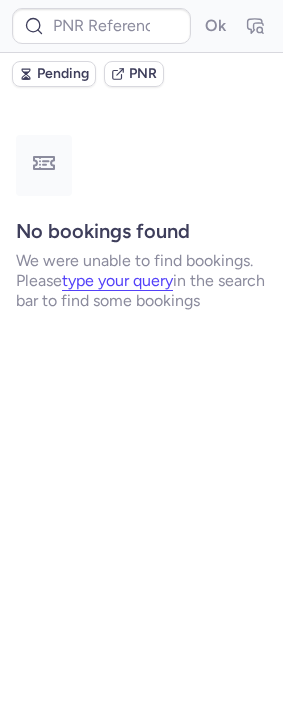 type on "CPBESR" 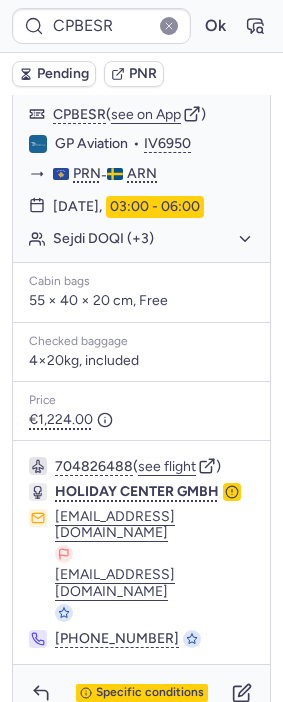 scroll, scrollTop: 342, scrollLeft: 0, axis: vertical 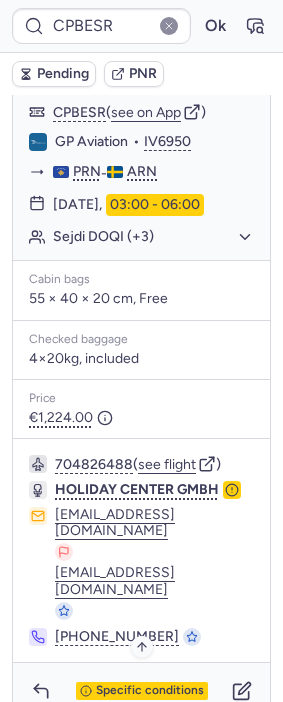 click on "Specific conditions" at bounding box center [150, 691] 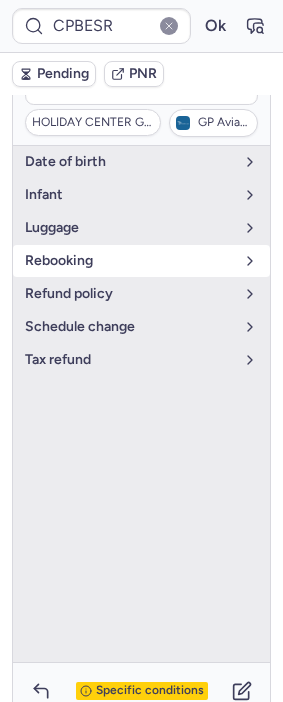 click on "rebooking" at bounding box center [129, 261] 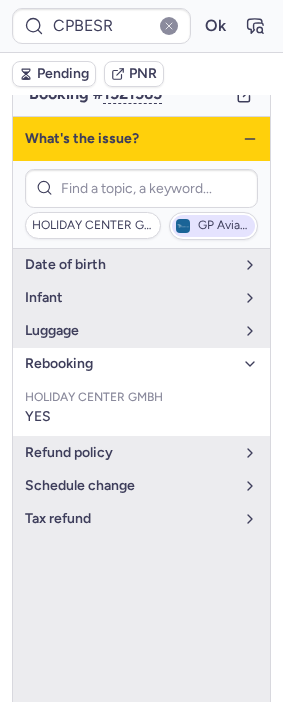 scroll, scrollTop: 231, scrollLeft: 0, axis: vertical 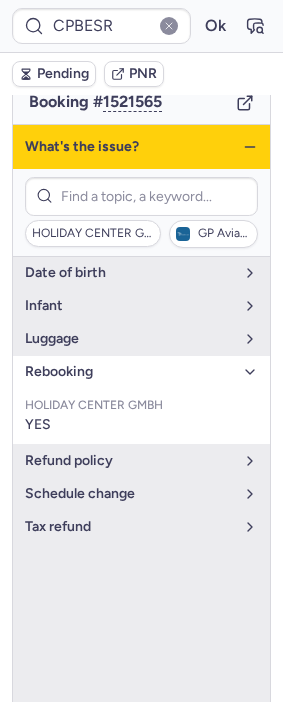 click 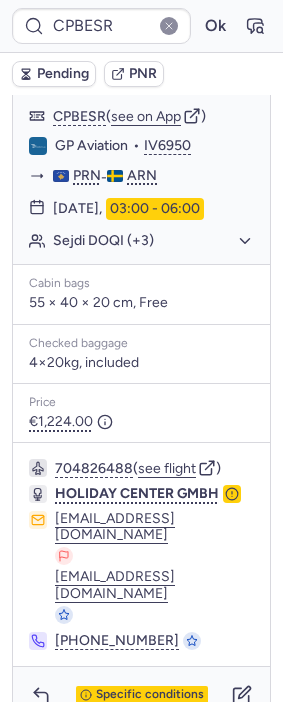 scroll, scrollTop: 342, scrollLeft: 0, axis: vertical 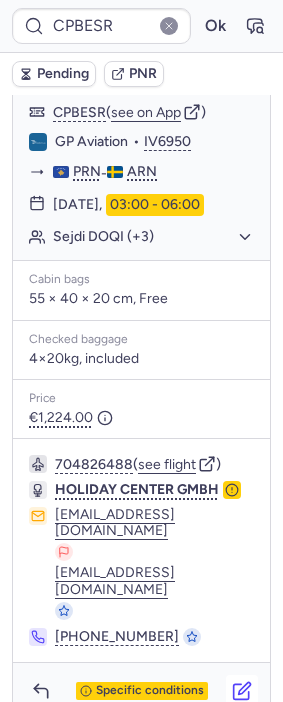 click at bounding box center (242, 691) 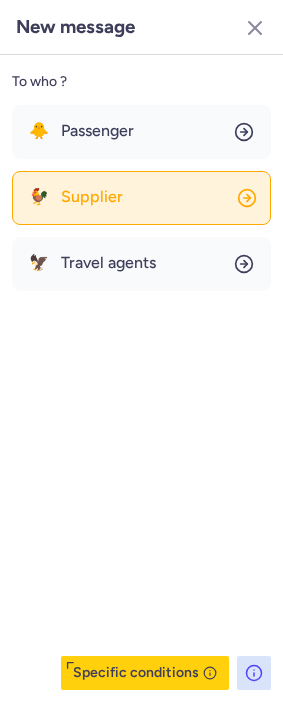 click on "🐓 Supplier" 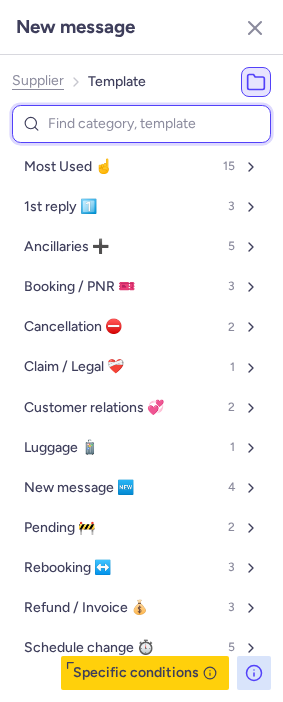 click at bounding box center [141, 124] 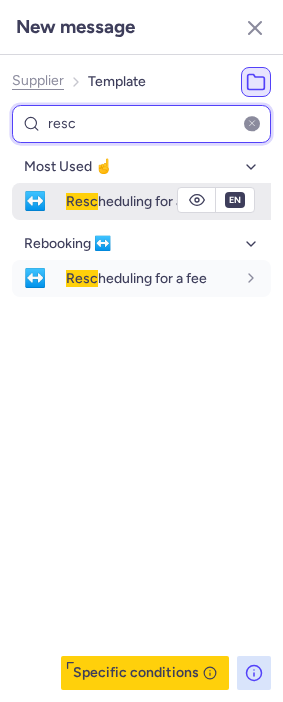type on "resc" 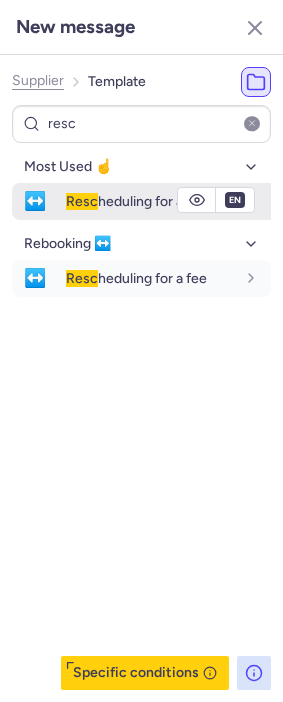 click on "↔️" at bounding box center [35, 201] 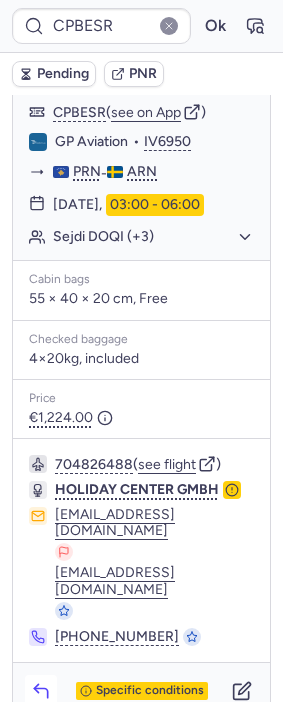 click at bounding box center (41, 691) 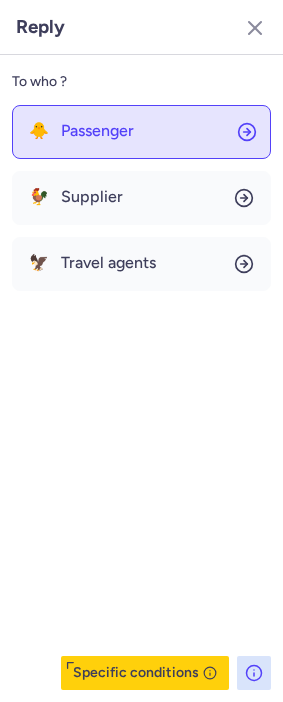 click on "🐥 Passenger" 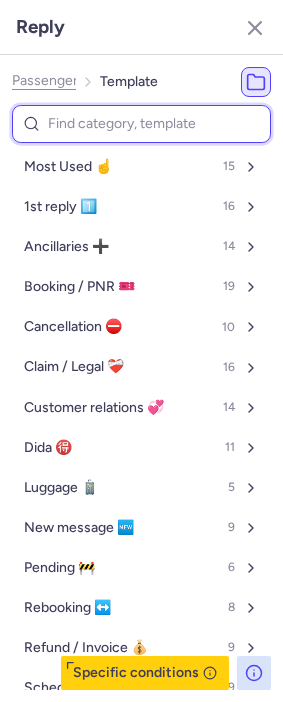 click at bounding box center (141, 124) 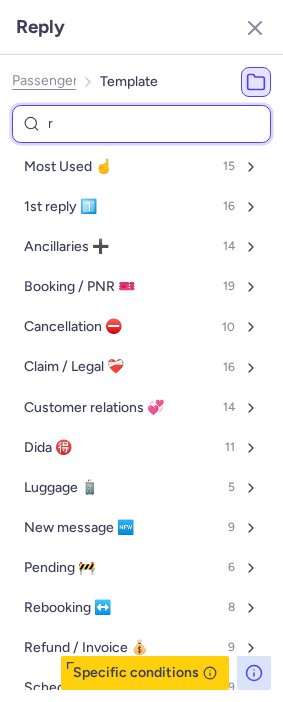 type on "re" 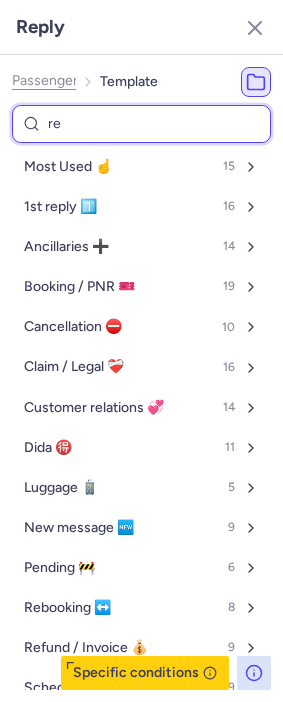 select on "en" 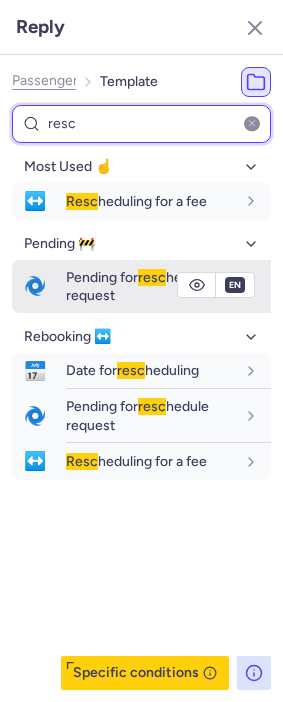 type on "resc" 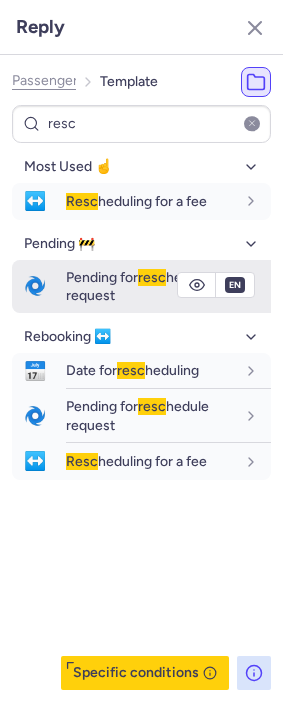click on "Pending for  resc hedule request" at bounding box center [137, 286] 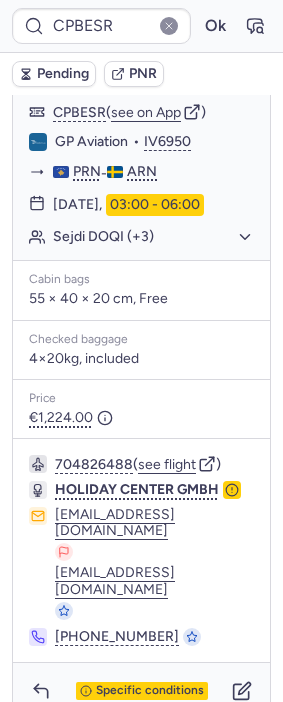 click on "Pending" at bounding box center (63, 74) 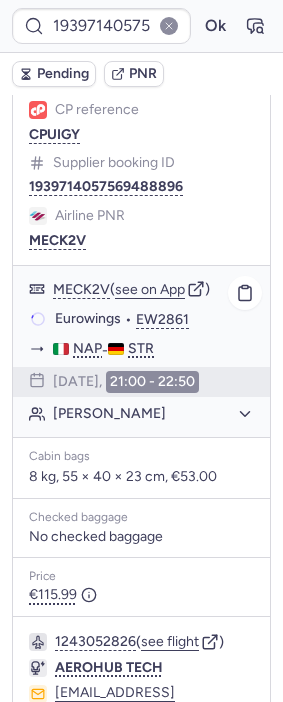 scroll, scrollTop: 389, scrollLeft: 0, axis: vertical 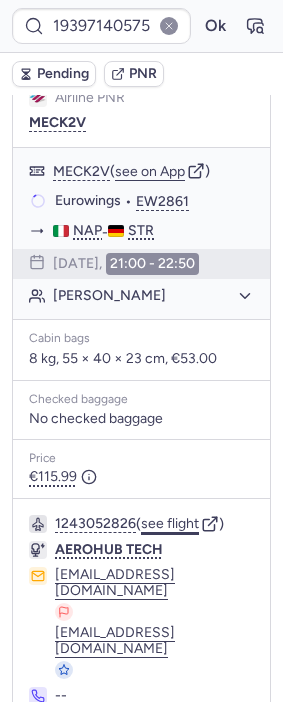 click on "see flight" 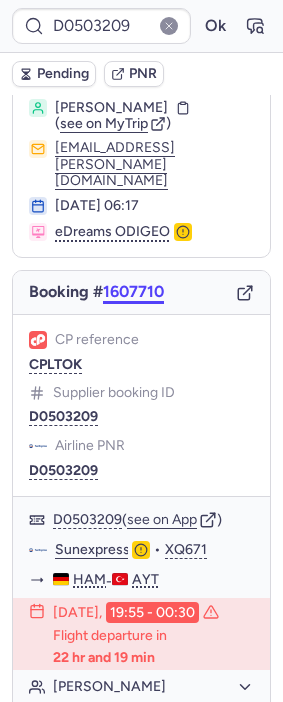 scroll, scrollTop: 8, scrollLeft: 0, axis: vertical 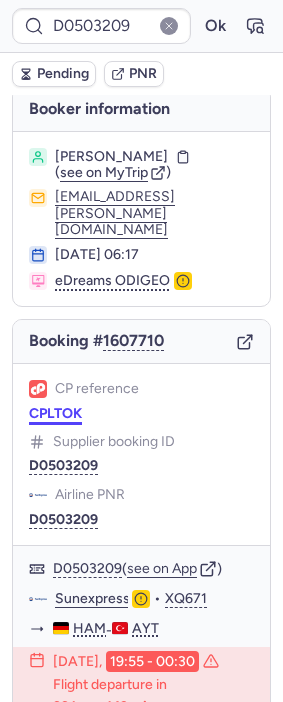 click on "CPLTOK" at bounding box center [55, 414] 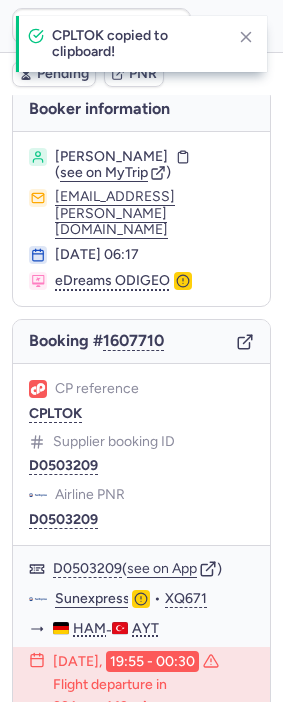 type on "CPLTOK" 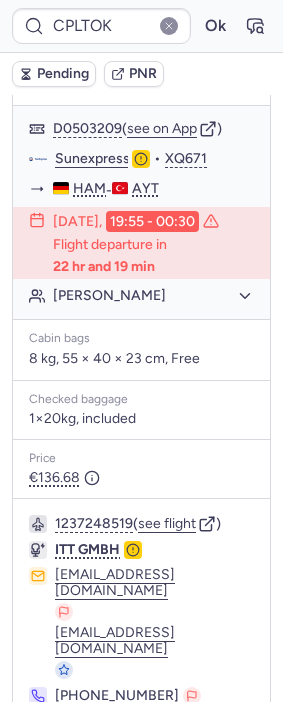 scroll, scrollTop: 488, scrollLeft: 0, axis: vertical 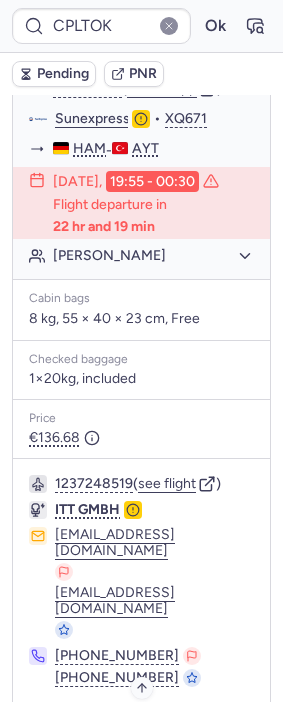 click on "Specific conditions" at bounding box center [150, 732] 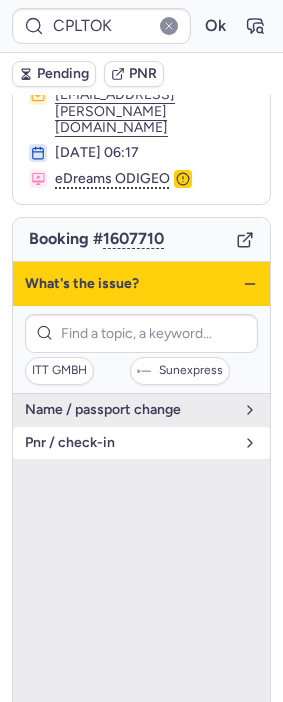 click on "pnr / check-in" at bounding box center [129, 443] 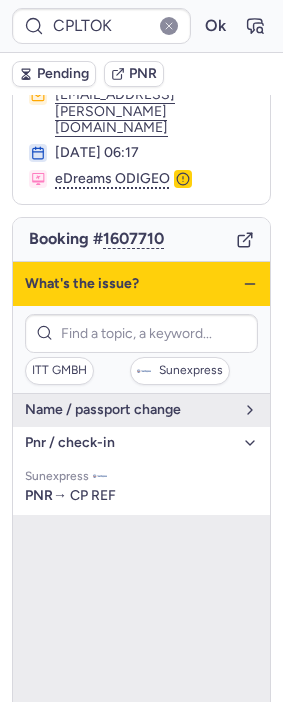 click 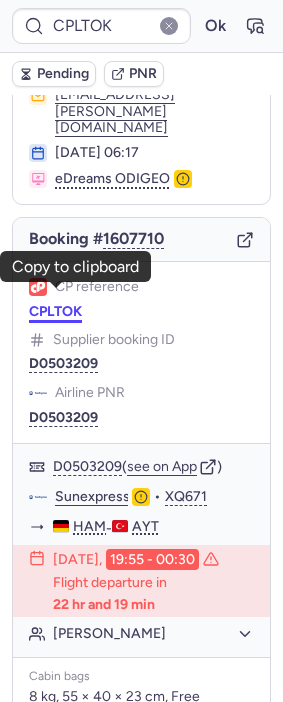 click on "CPLTOK" at bounding box center (55, 312) 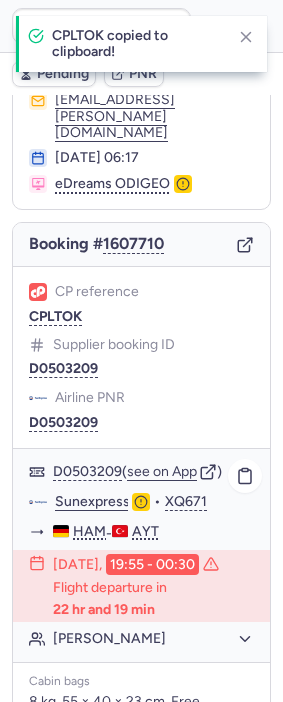 scroll, scrollTop: 111, scrollLeft: 0, axis: vertical 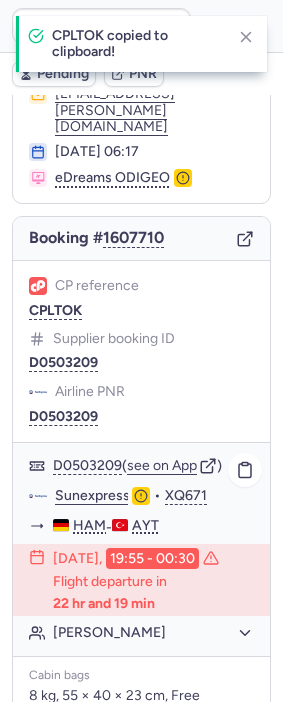 click on "Sunexpress" 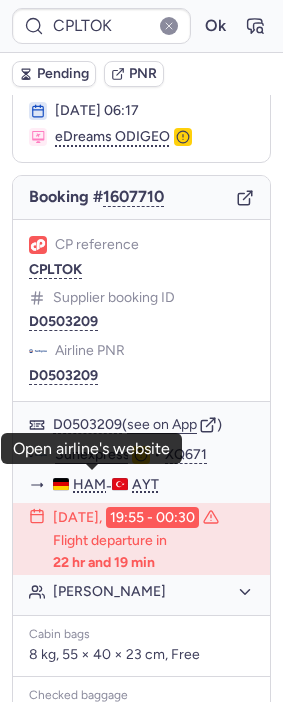 scroll, scrollTop: 222, scrollLeft: 0, axis: vertical 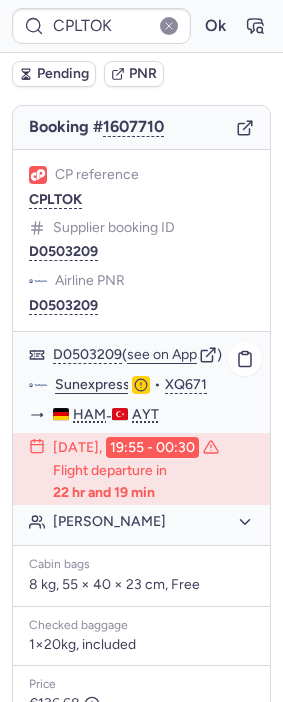 click on "[PERSON_NAME]" 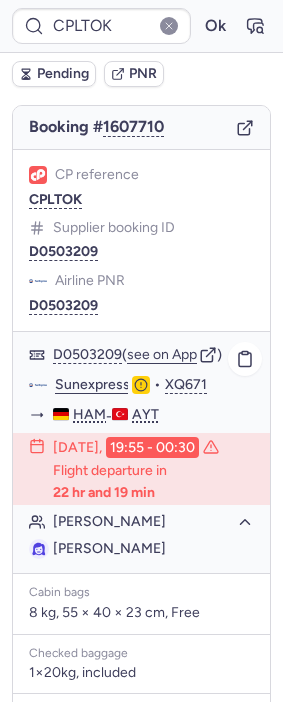 click on "[PERSON_NAME]" at bounding box center (109, 548) 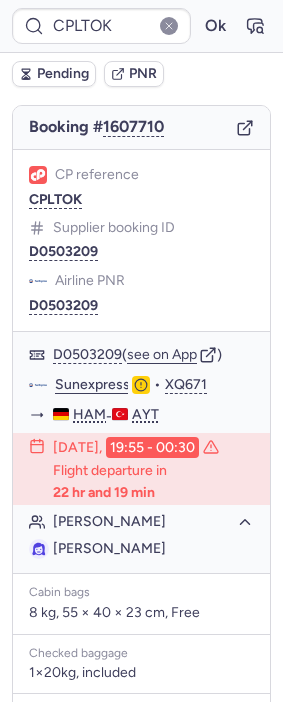 copy on "BOCCIUS" 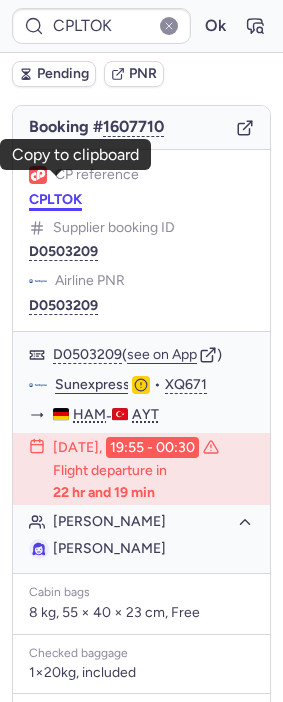 click on "CPLTOK" at bounding box center (55, 200) 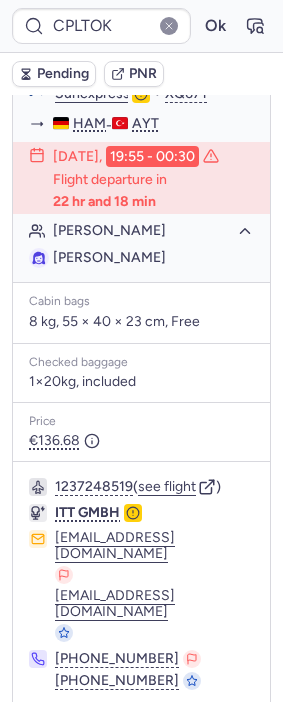 scroll, scrollTop: 517, scrollLeft: 0, axis: vertical 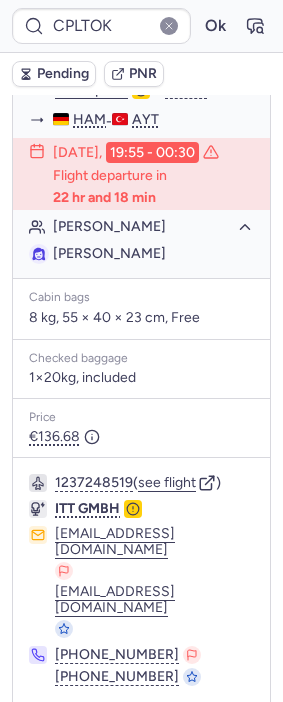 click 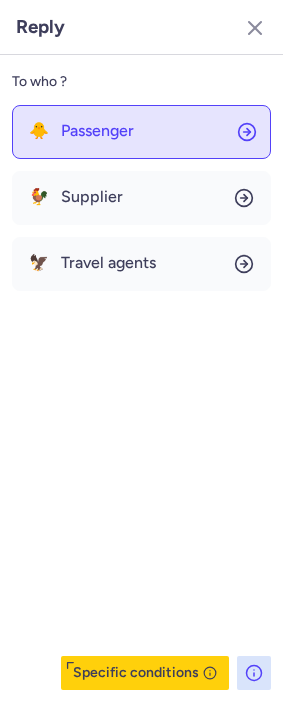 click on "🐥 Passenger" 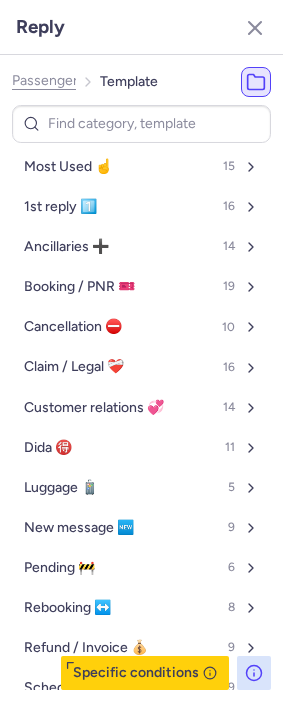 click at bounding box center [141, 124] 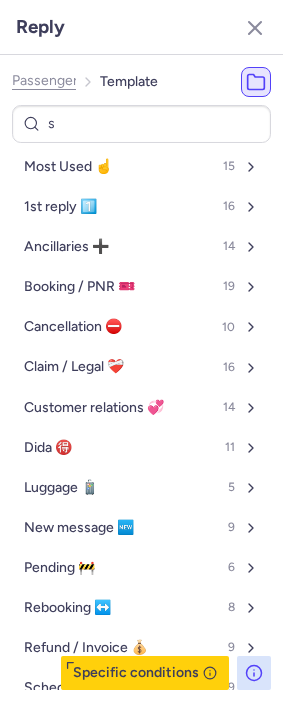 type on "su" 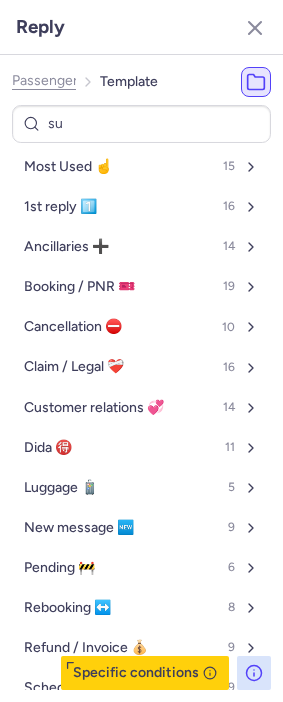select on "en" 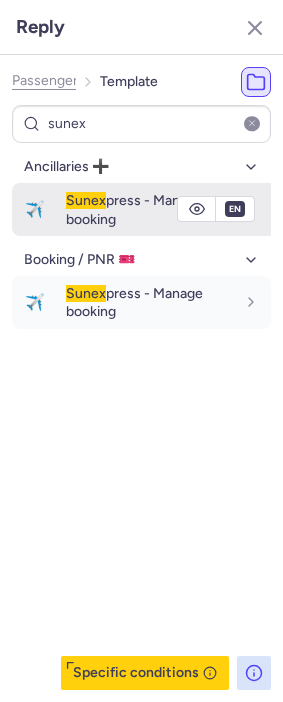 type on "sunex" 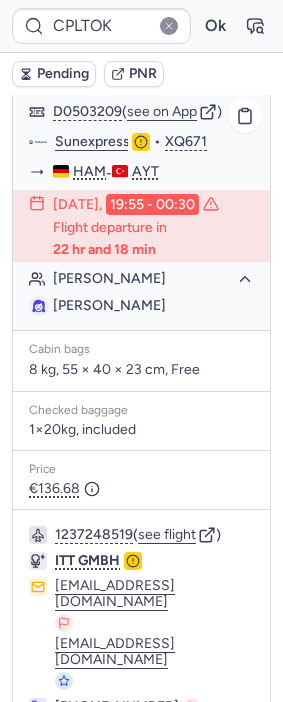 scroll, scrollTop: 517, scrollLeft: 0, axis: vertical 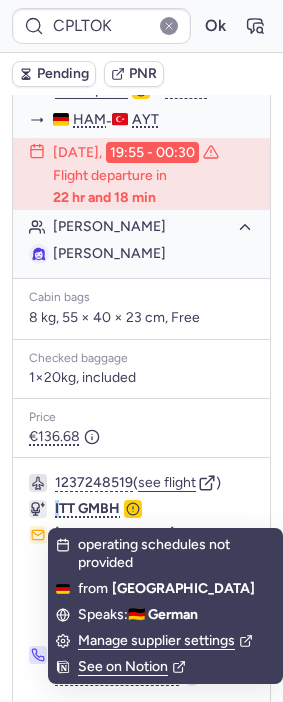 drag, startPoint x: 53, startPoint y: 512, endPoint x: 120, endPoint y: 511, distance: 67.00746 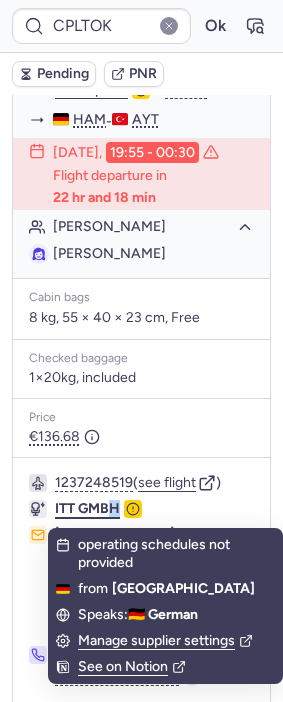 drag, startPoint x: 120, startPoint y: 511, endPoint x: 54, endPoint y: 510, distance: 66.007576 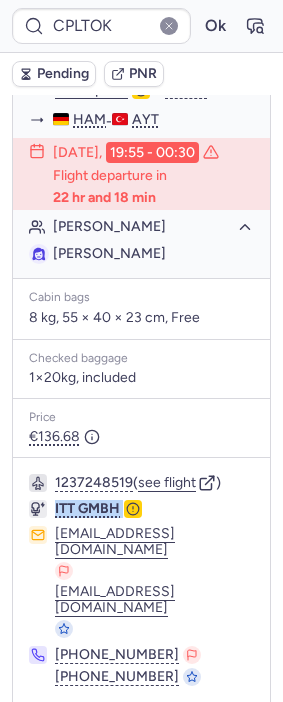 drag, startPoint x: 61, startPoint y: 510, endPoint x: 127, endPoint y: 510, distance: 66 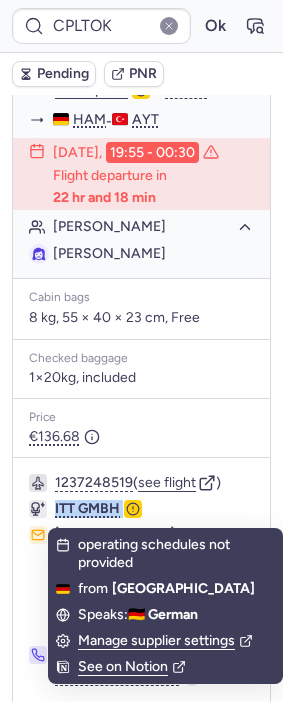 copy on "ITT GMBH" 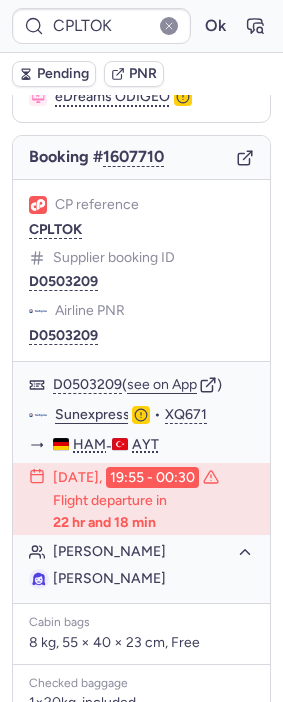 scroll, scrollTop: 184, scrollLeft: 0, axis: vertical 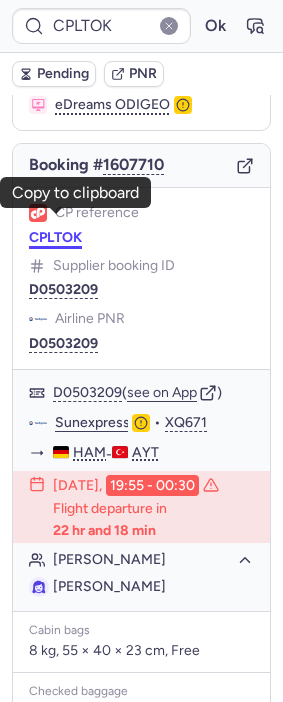 click on "CPLTOK" at bounding box center (55, 238) 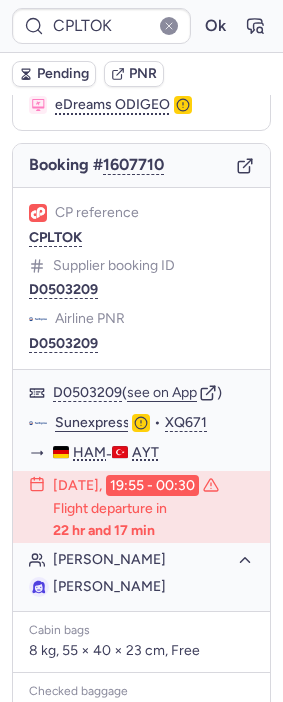 type on "CPE5R9" 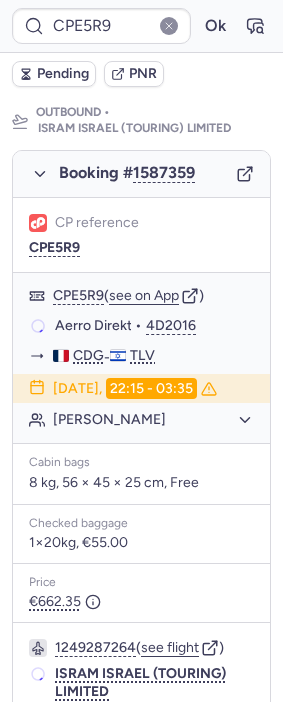 scroll, scrollTop: 334, scrollLeft: 0, axis: vertical 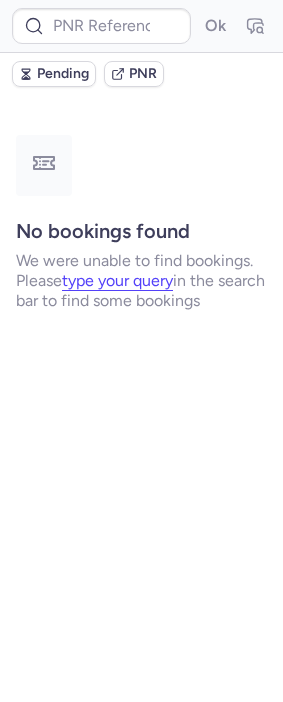 type on "CPTOTA" 